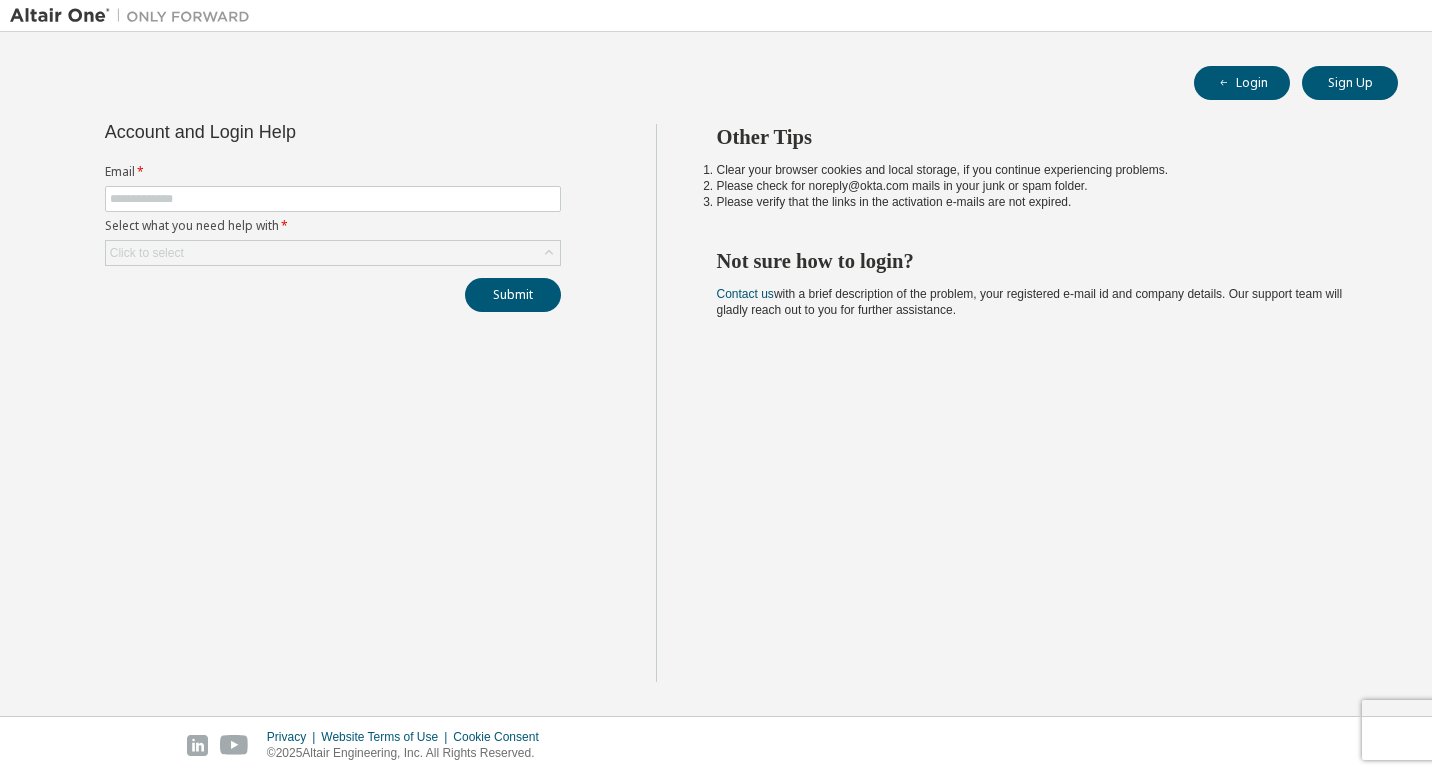 scroll, scrollTop: 0, scrollLeft: 0, axis: both 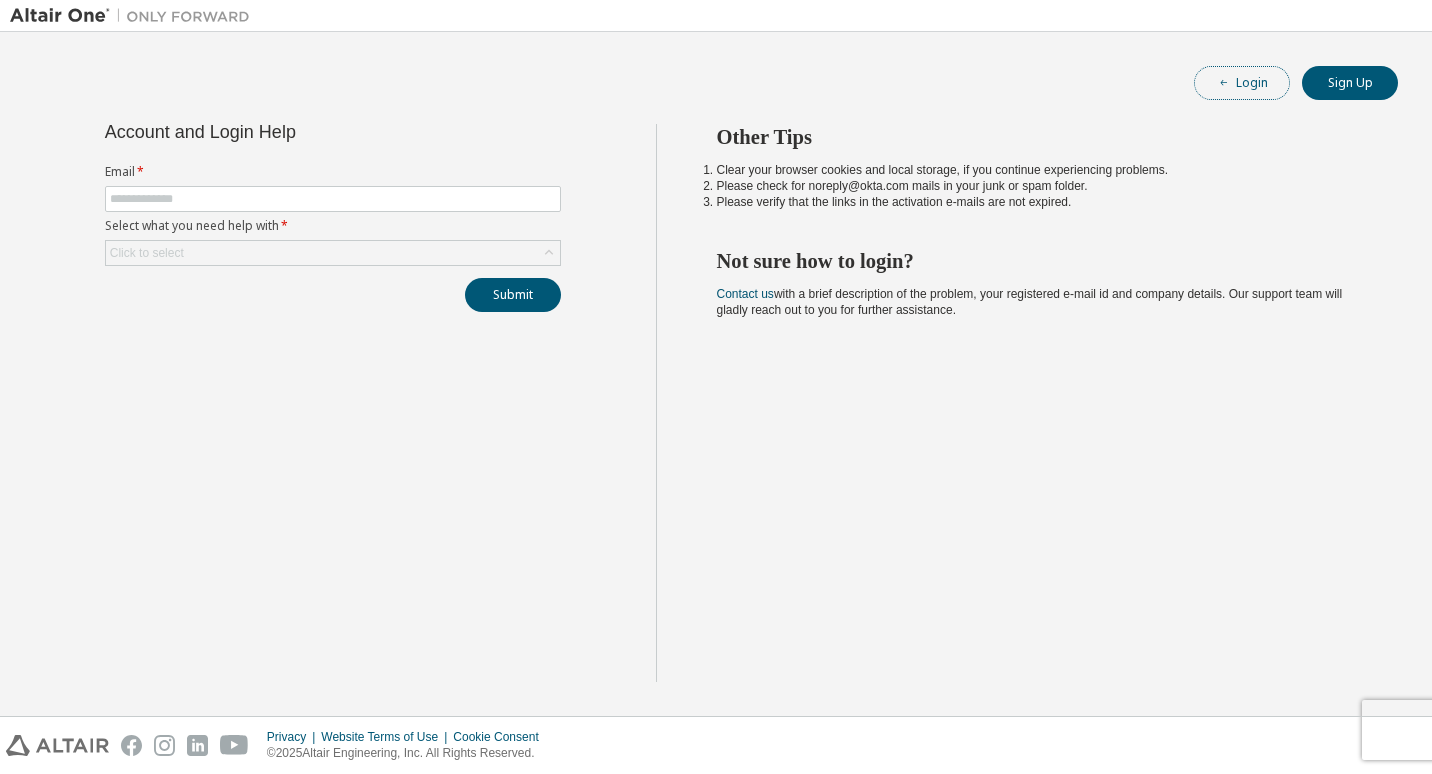 click on "Login" at bounding box center (1242, 83) 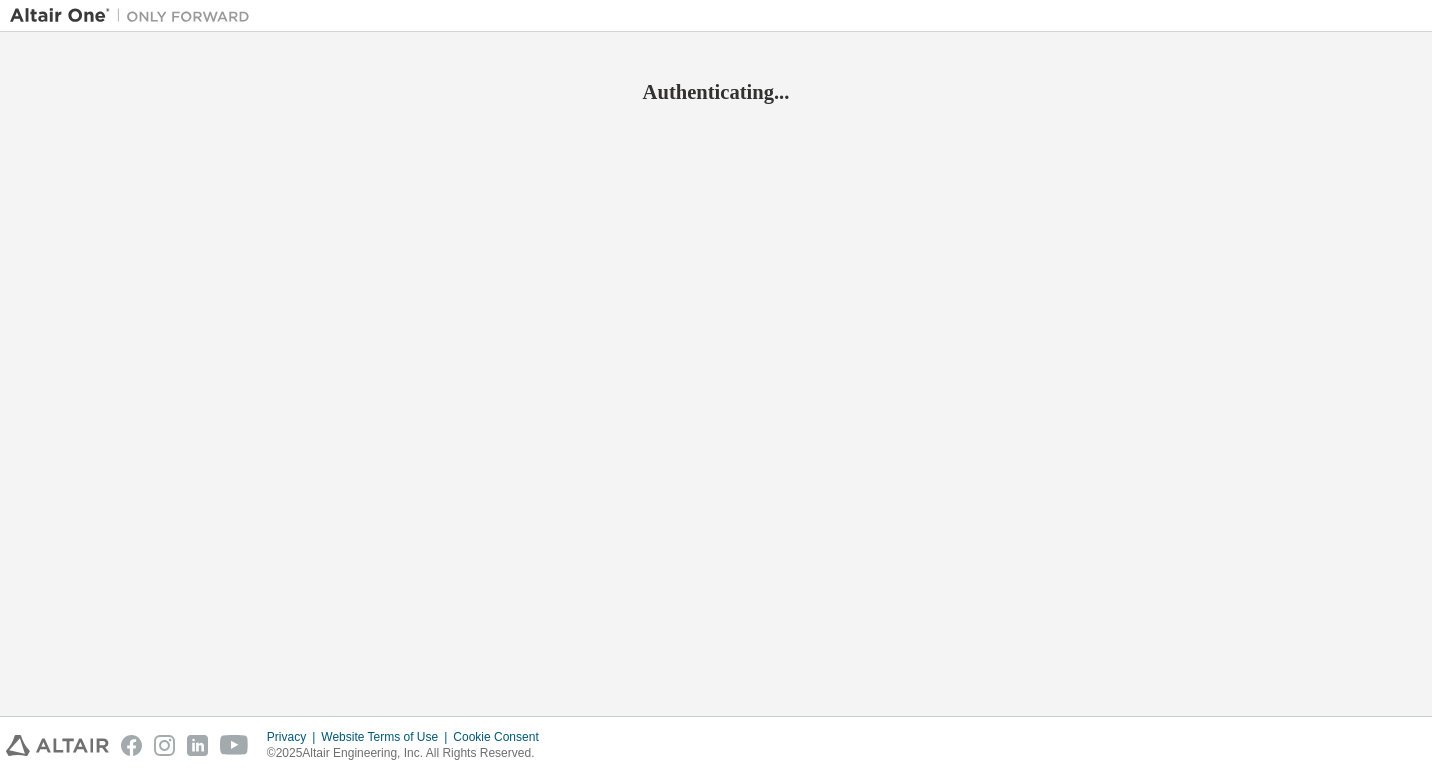 scroll, scrollTop: 0, scrollLeft: 0, axis: both 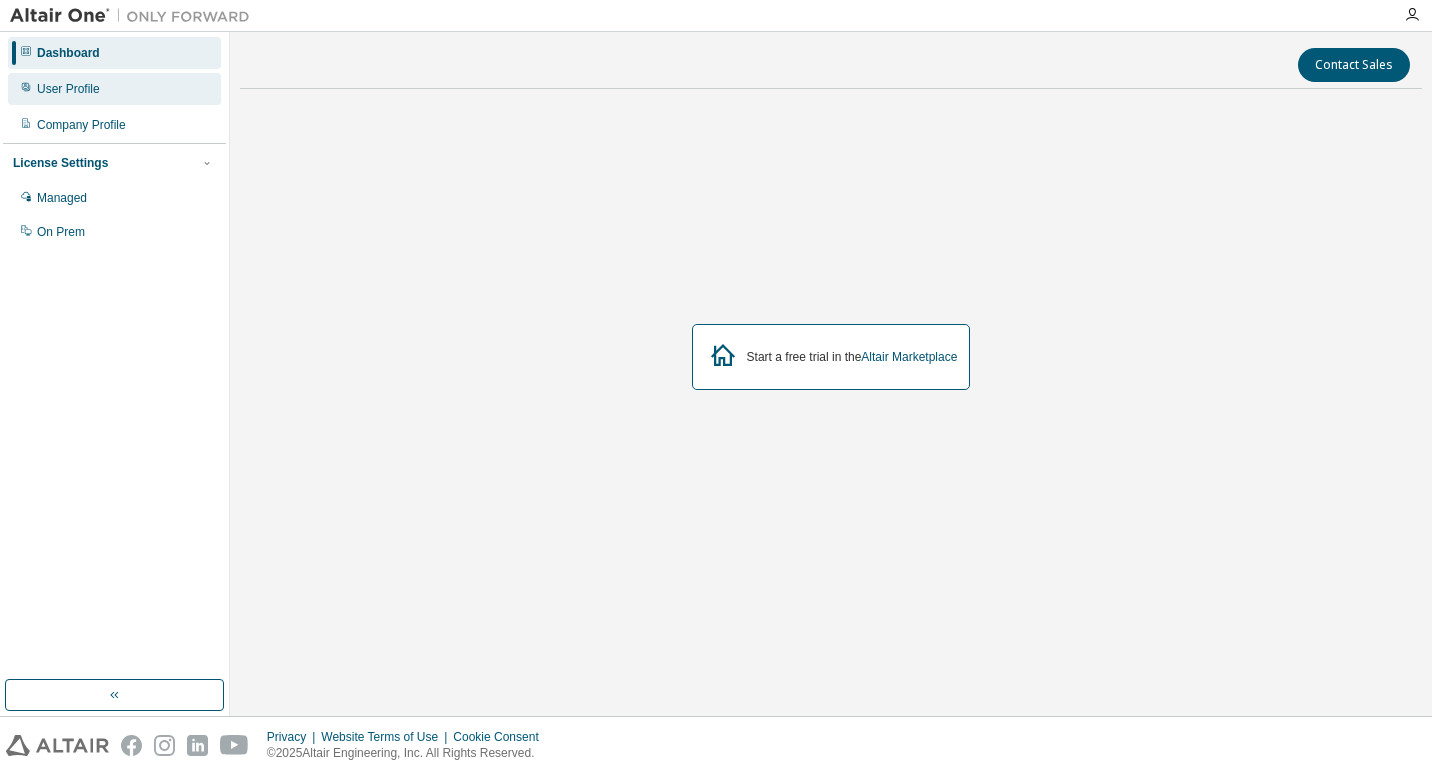 click on "User Profile" at bounding box center [114, 89] 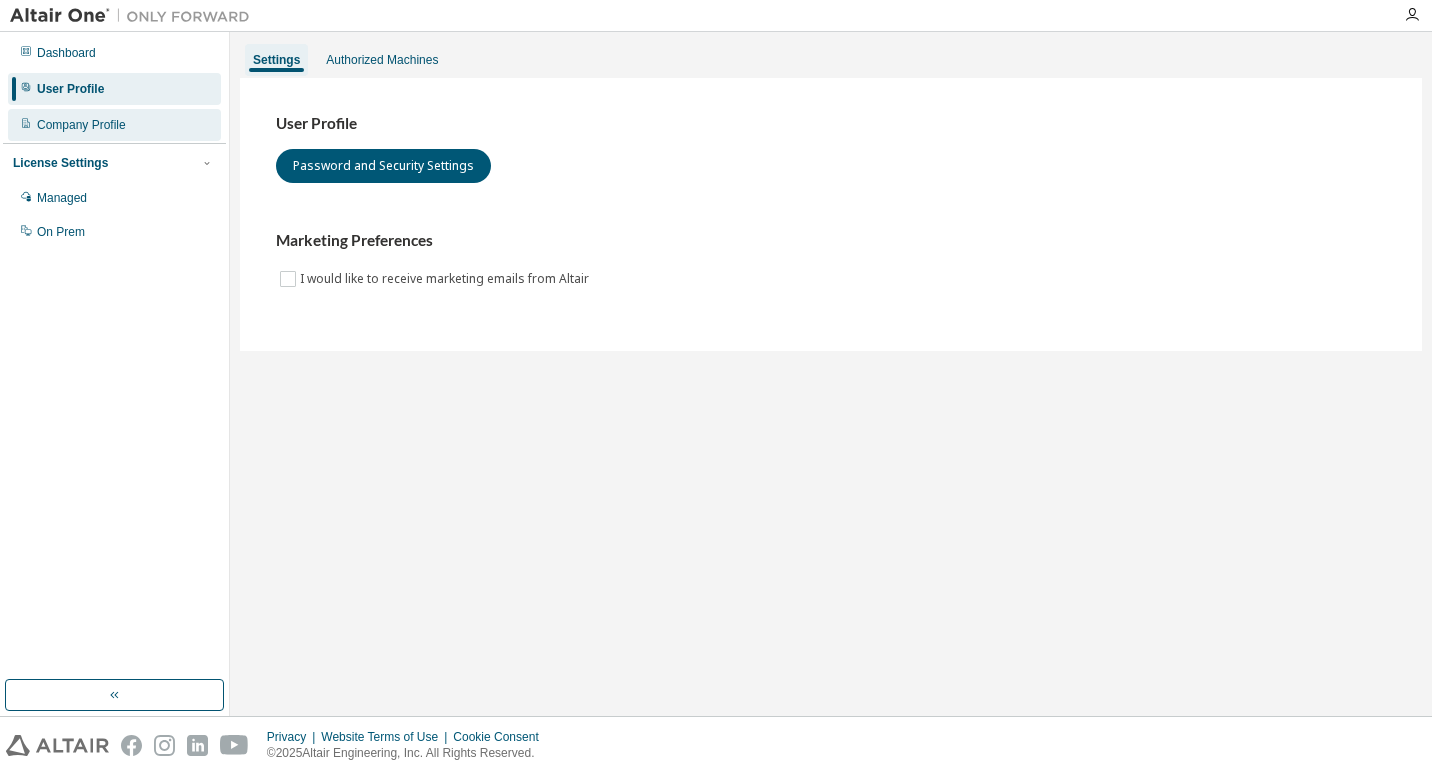click on "Company Profile" at bounding box center [114, 125] 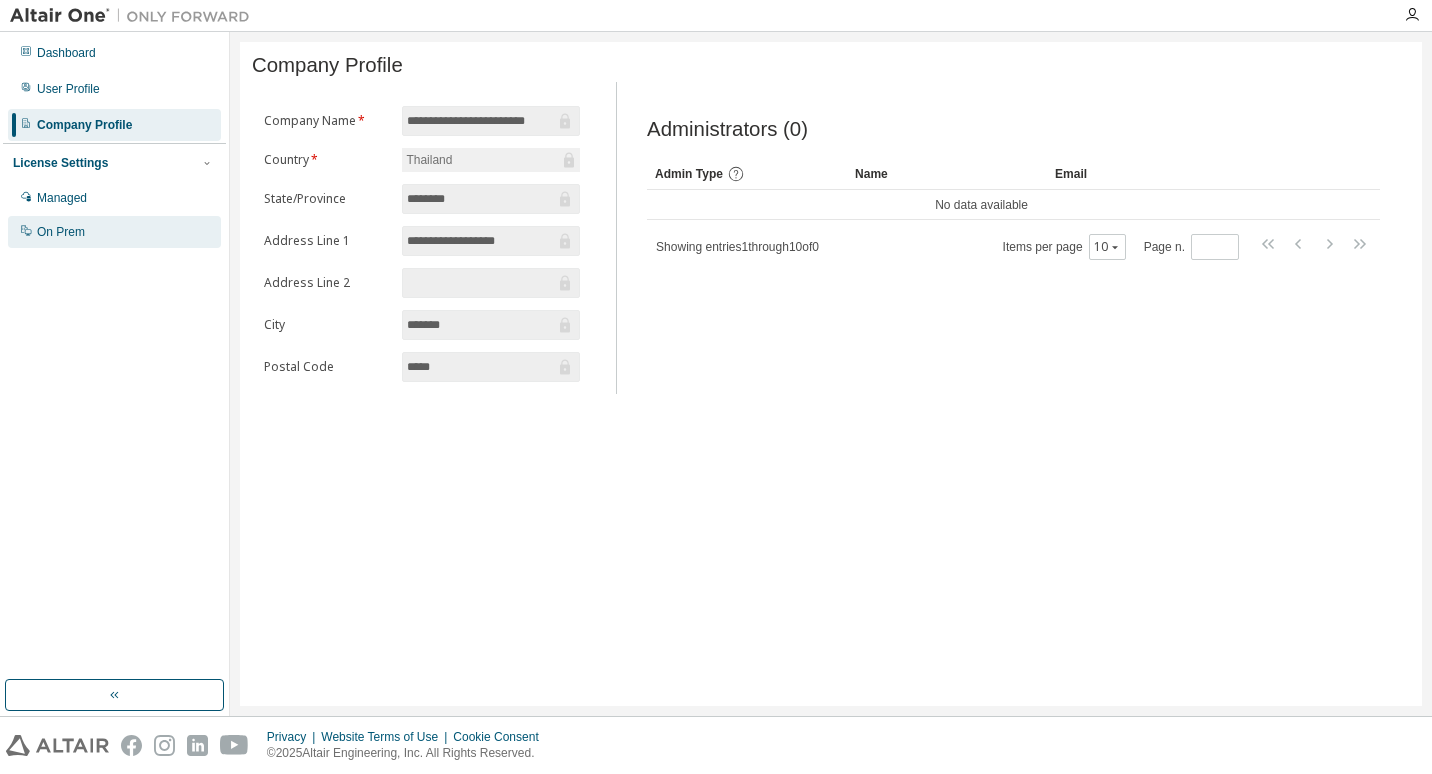 click on "On Prem" at bounding box center [114, 232] 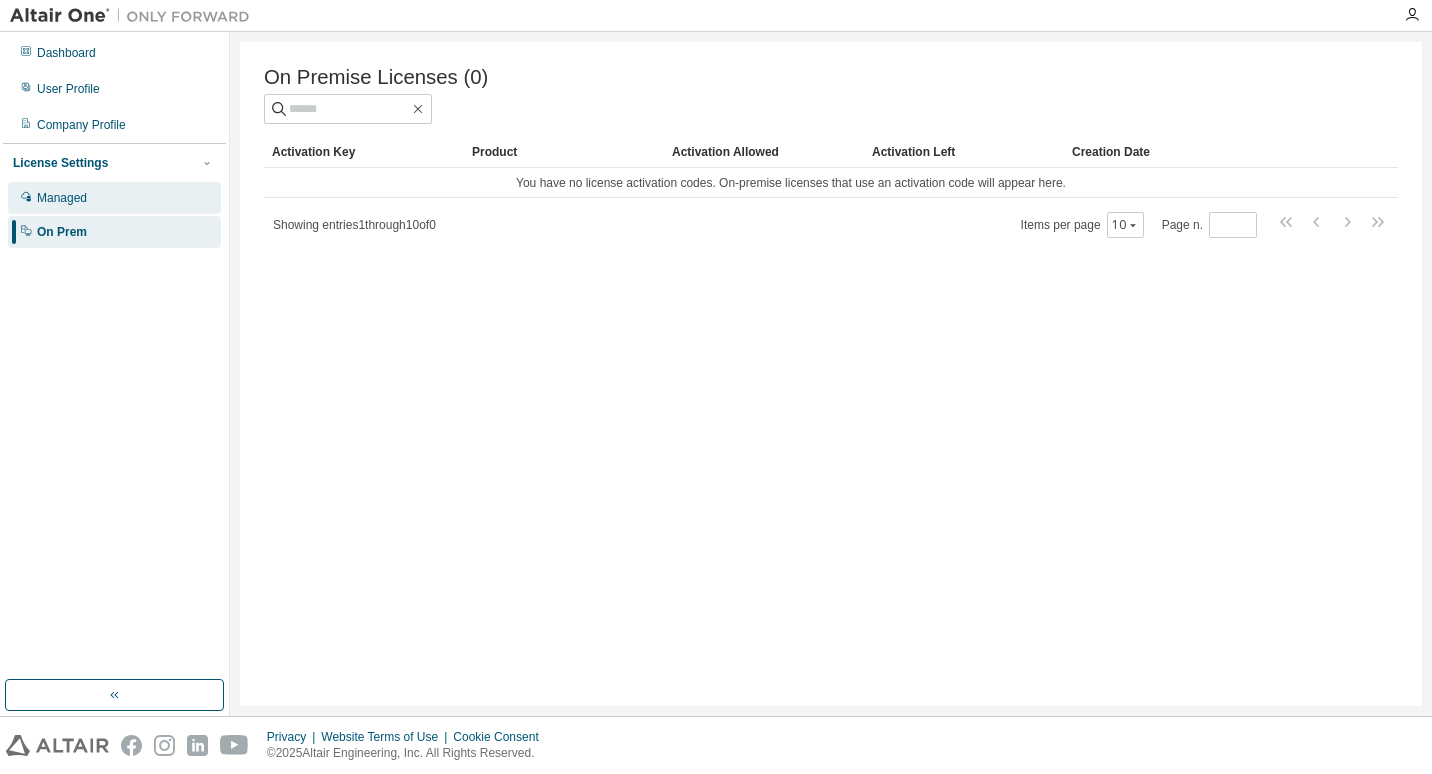 click on "Managed" at bounding box center [114, 198] 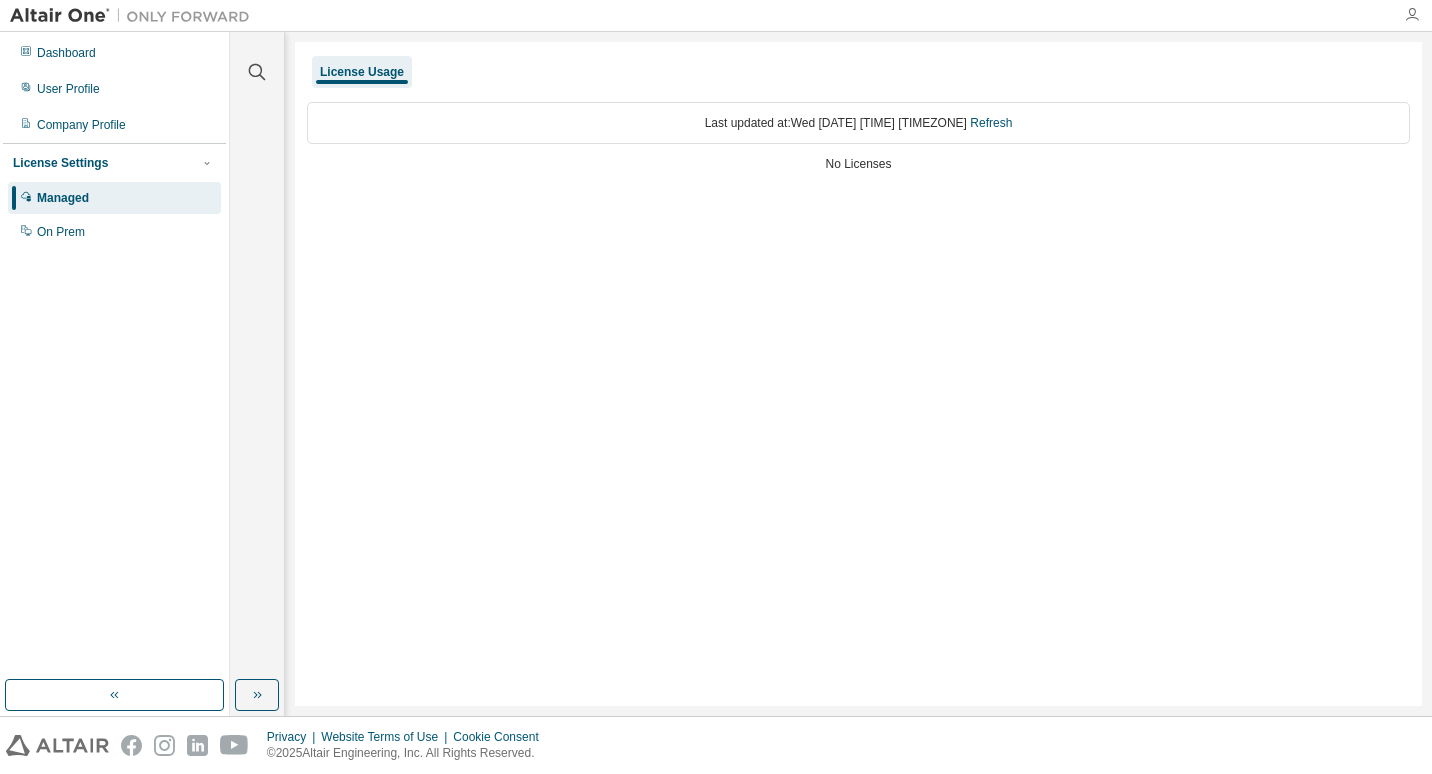 click at bounding box center [1412, 15] 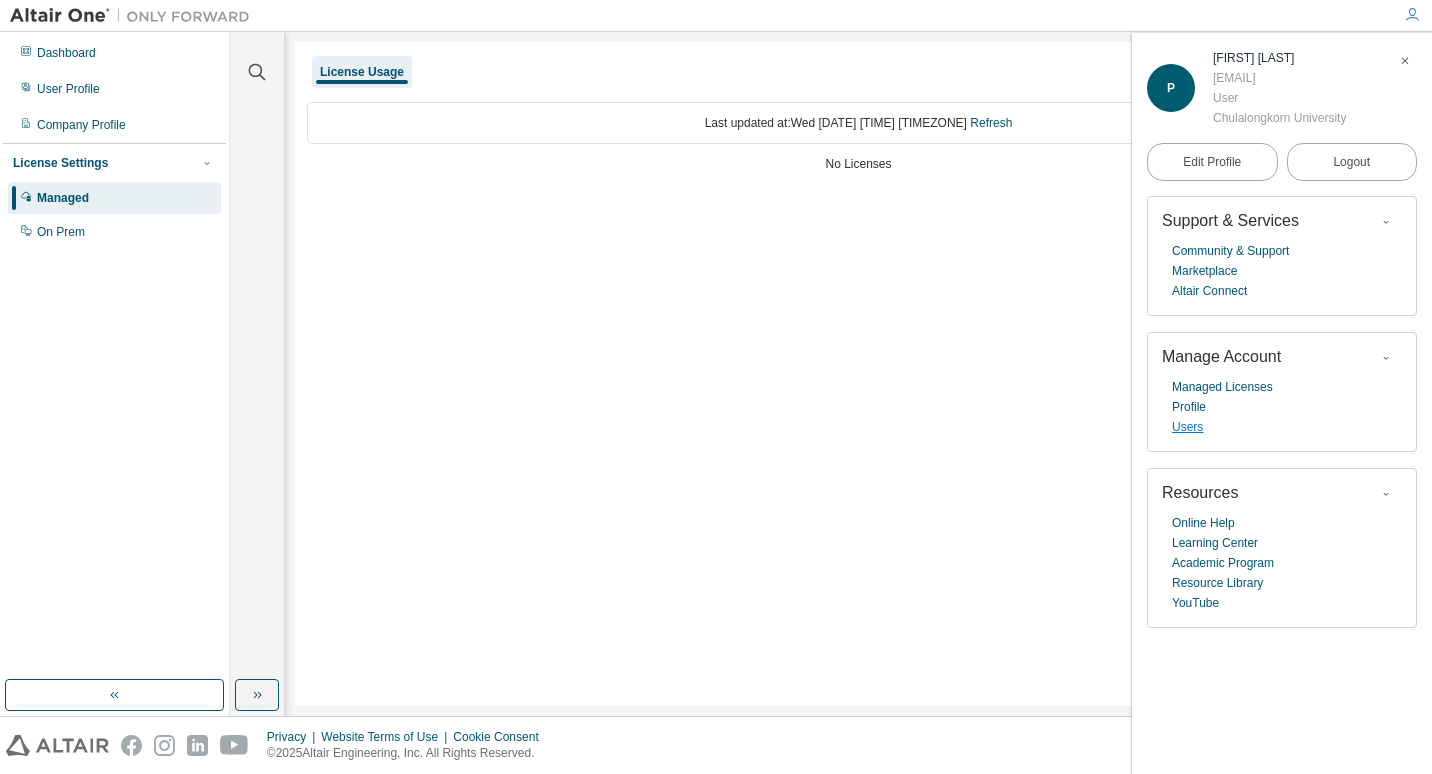 click on "Users" at bounding box center (1187, 427) 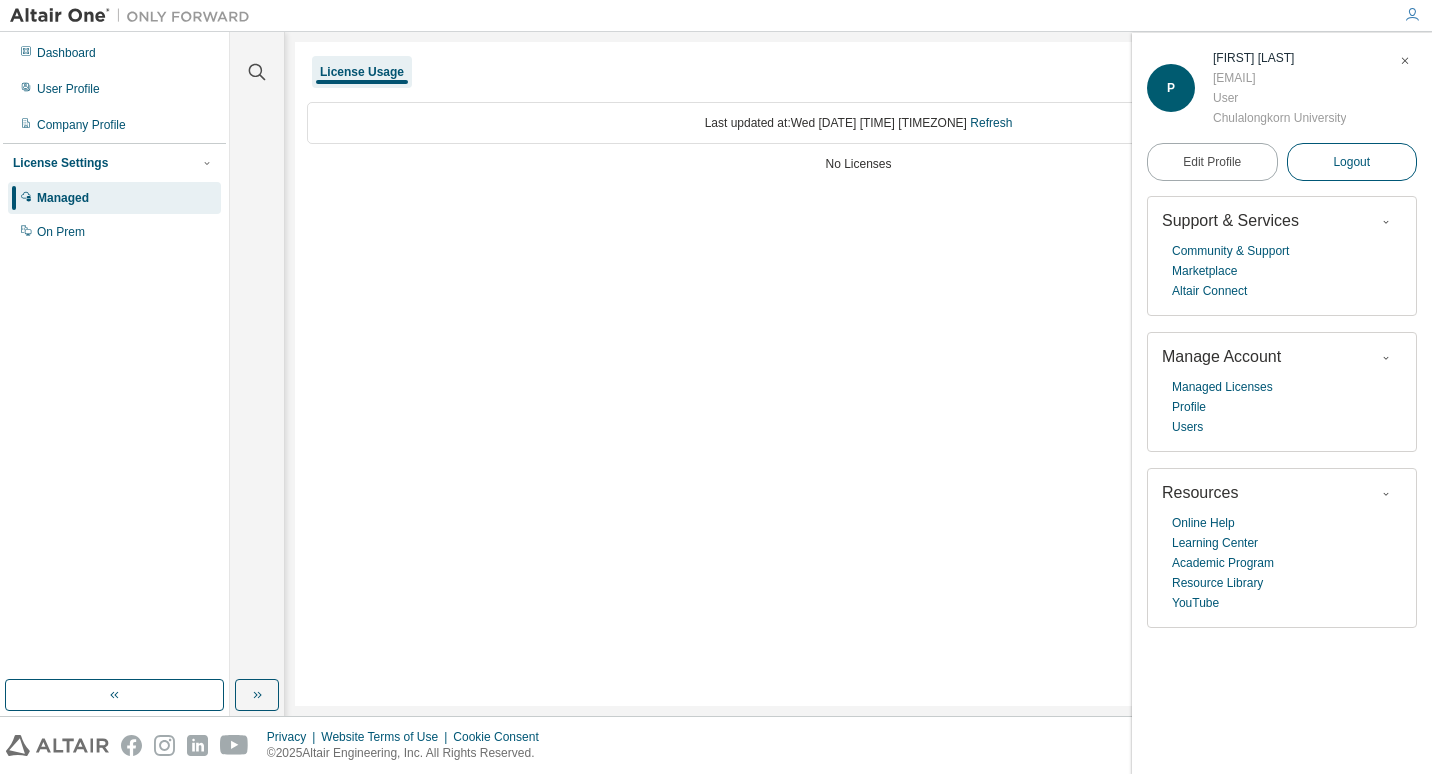 click on "Logout" at bounding box center [1351, 162] 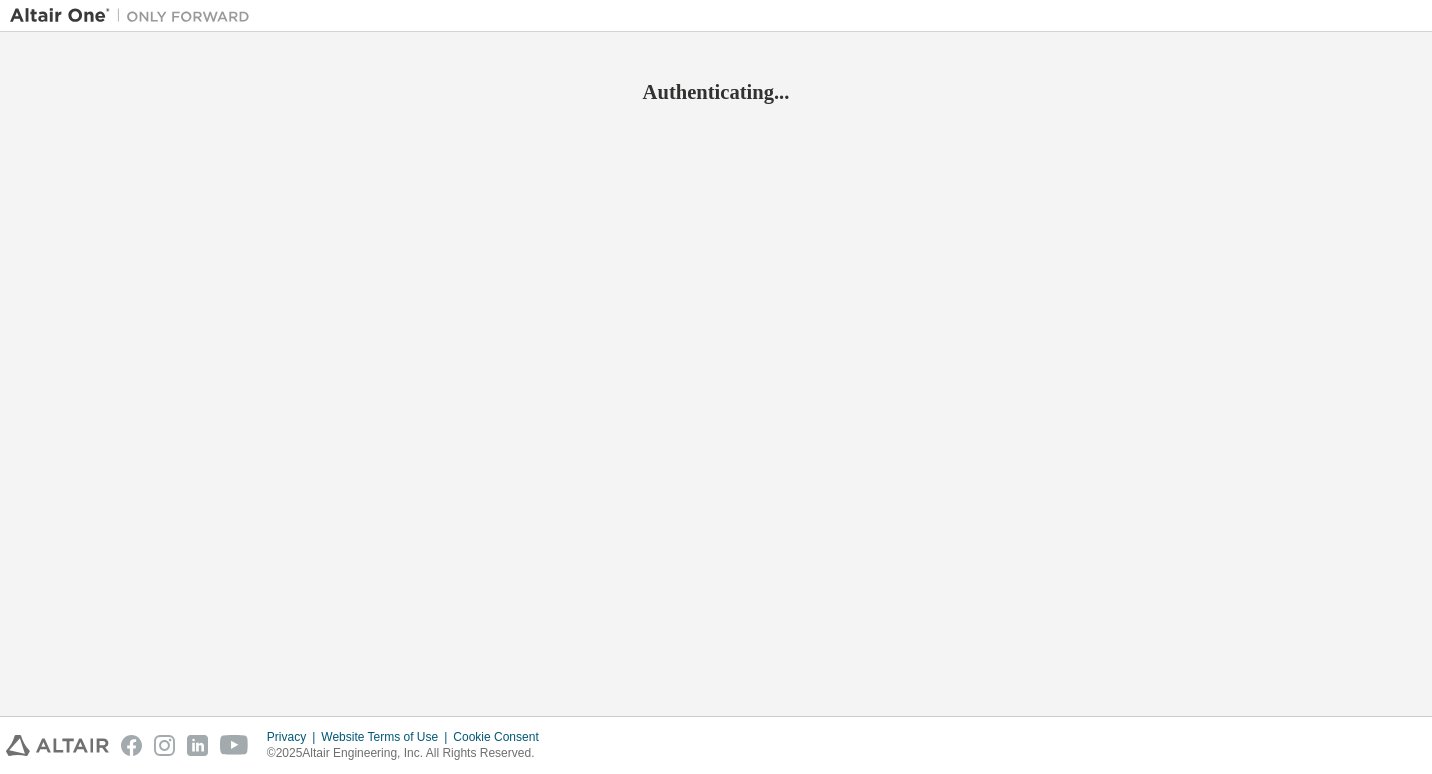 scroll, scrollTop: 0, scrollLeft: 0, axis: both 